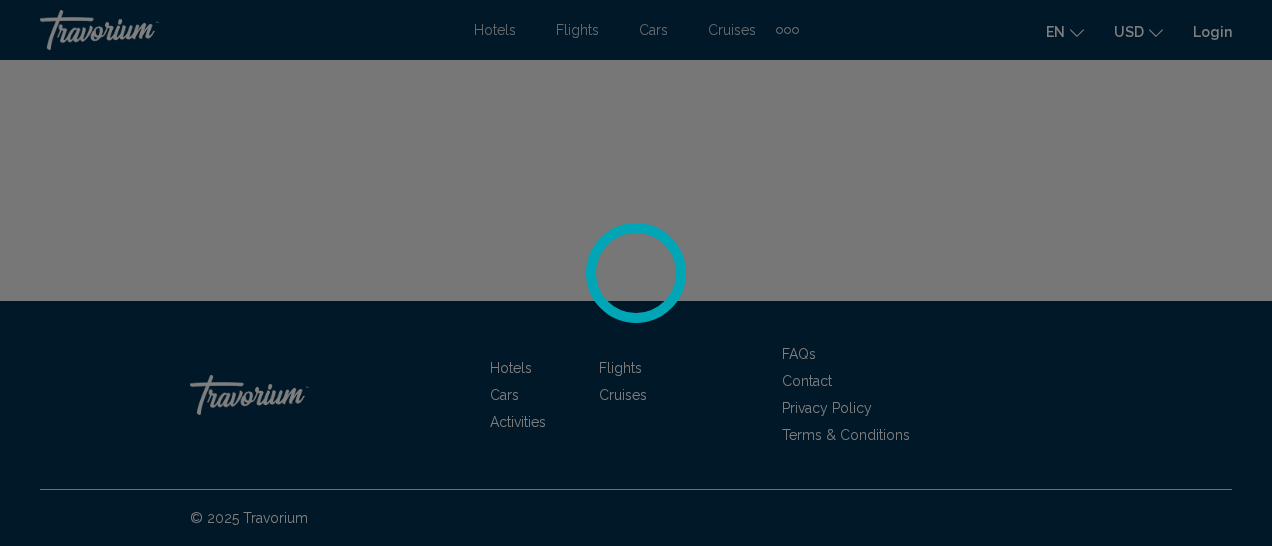 scroll, scrollTop: 0, scrollLeft: 0, axis: both 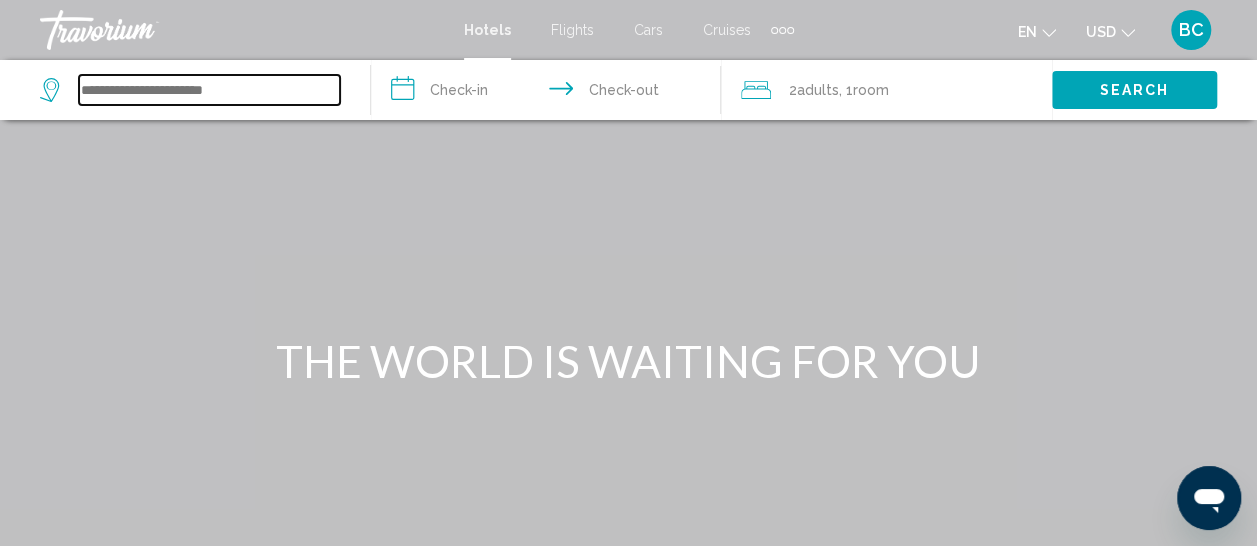 click at bounding box center (209, 90) 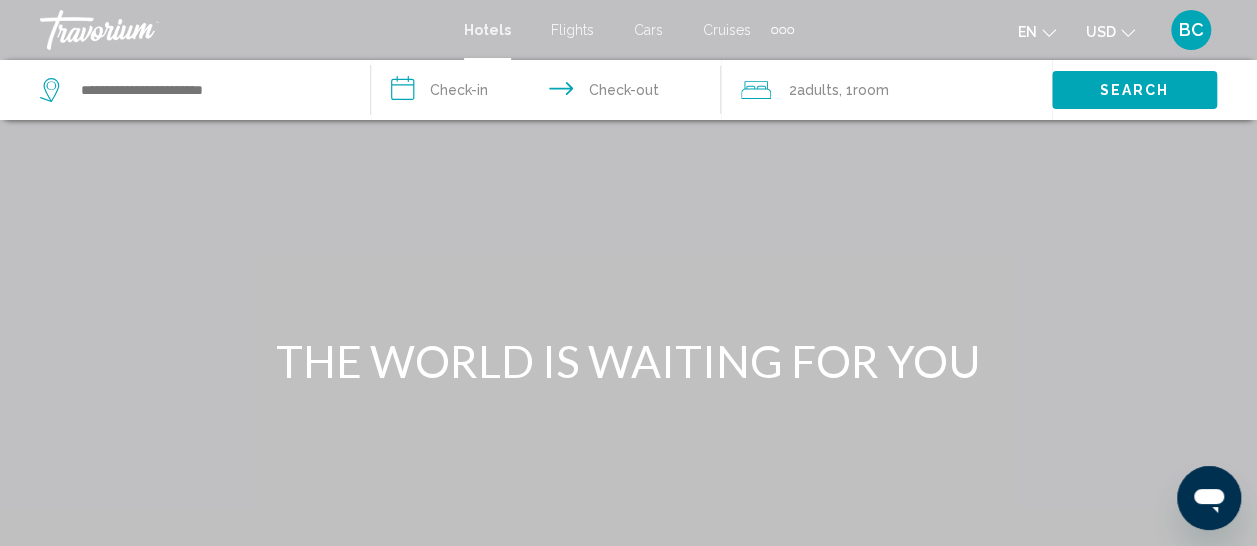 click on "Cars" at bounding box center [648, 30] 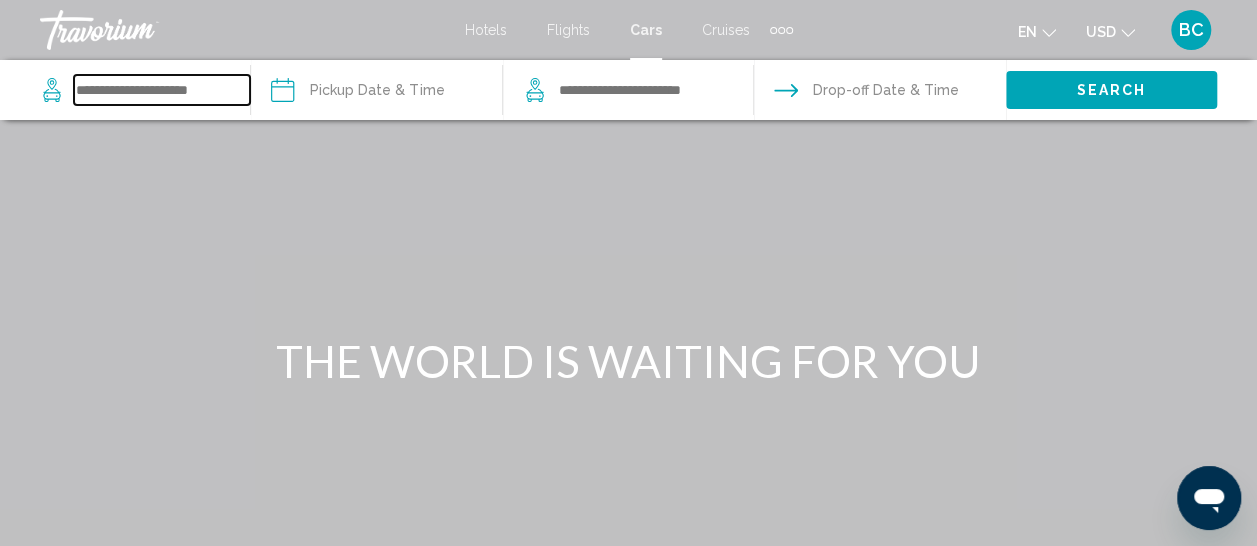 click at bounding box center [162, 90] 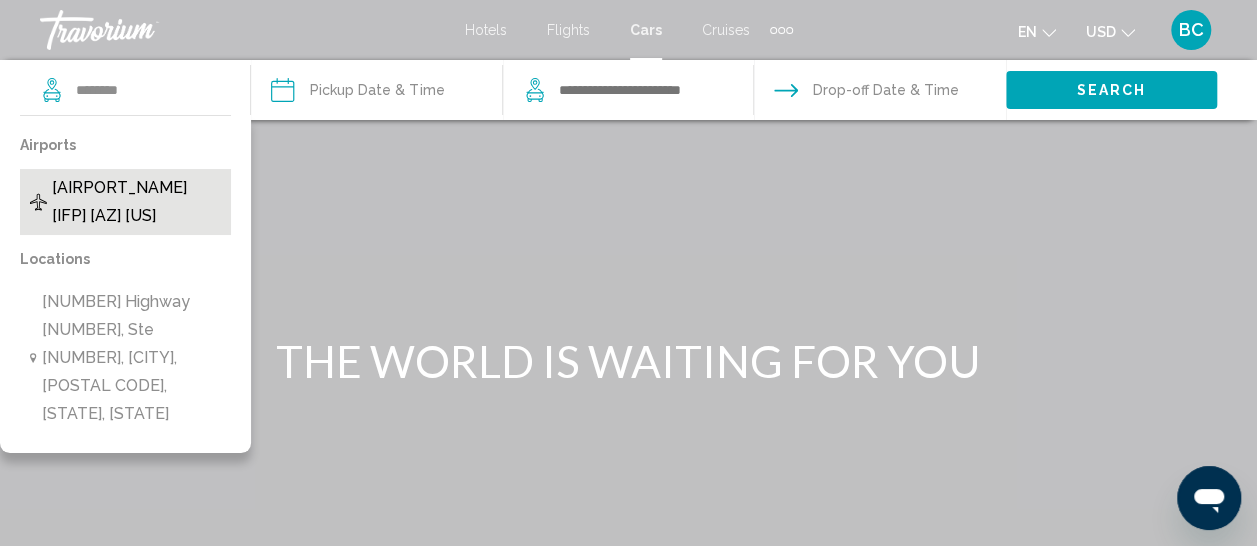 click on "[AIRPORT_NAME] [IFP] [AZ] [US]" at bounding box center (137, 202) 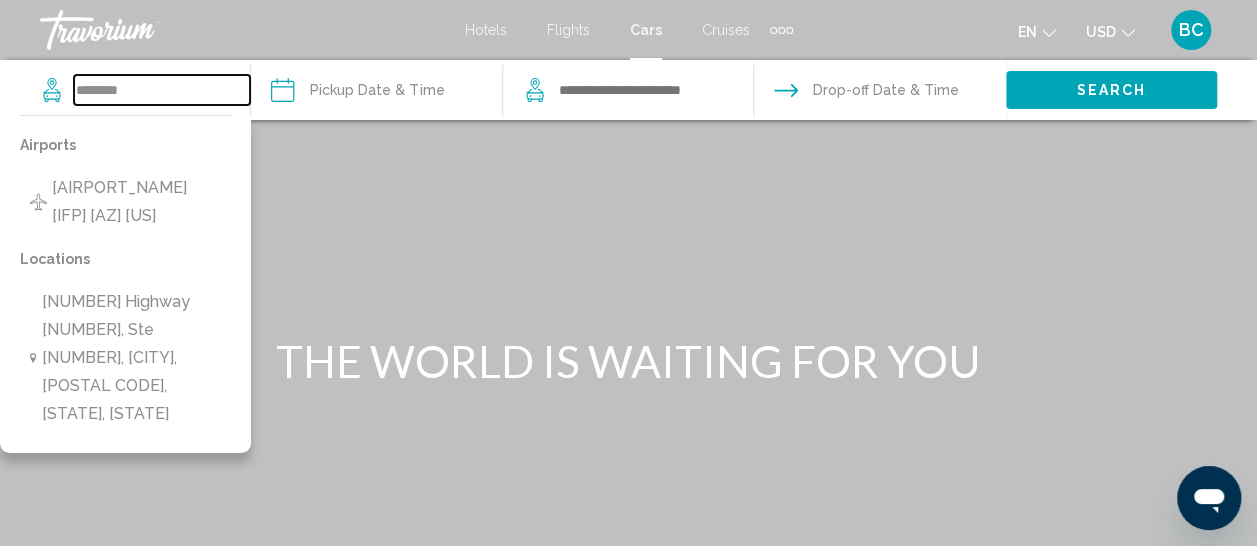 type on "**********" 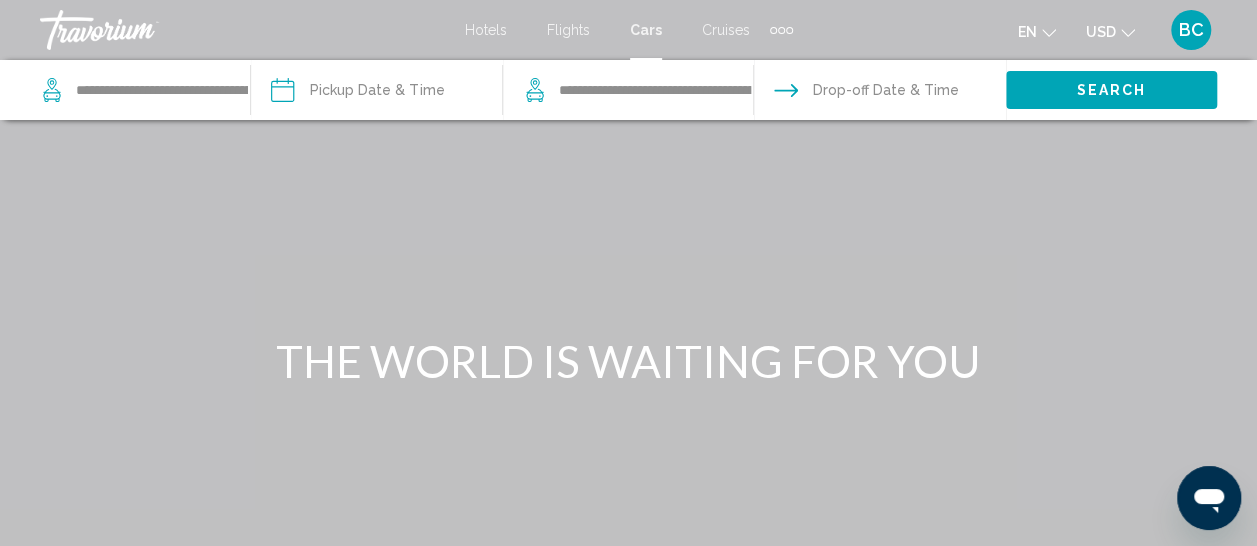 click at bounding box center (375, 93) 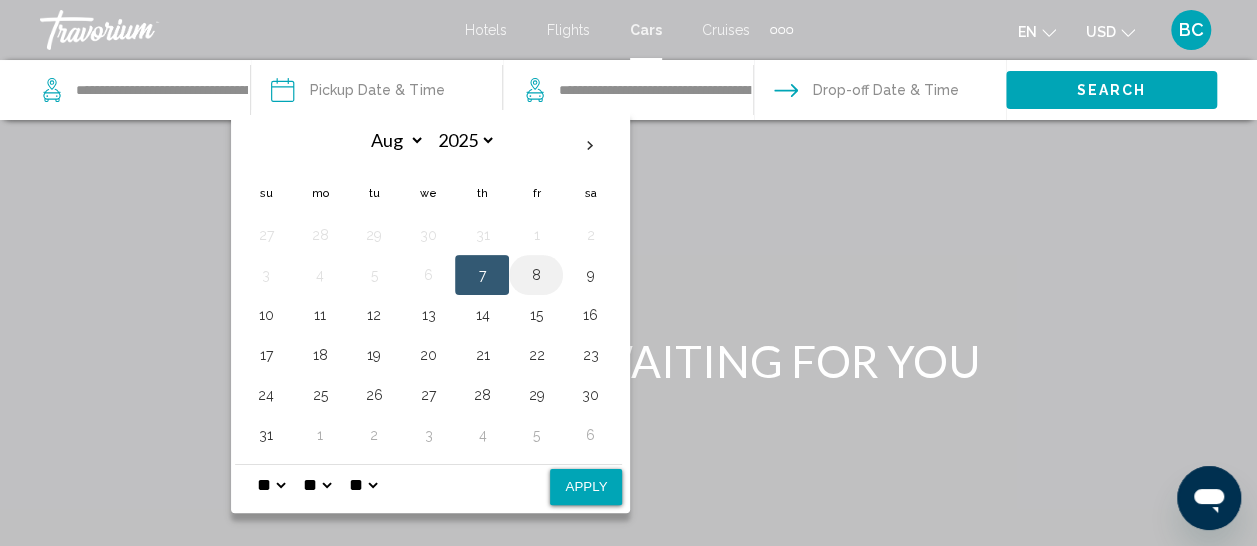 click on "8" at bounding box center (536, 275) 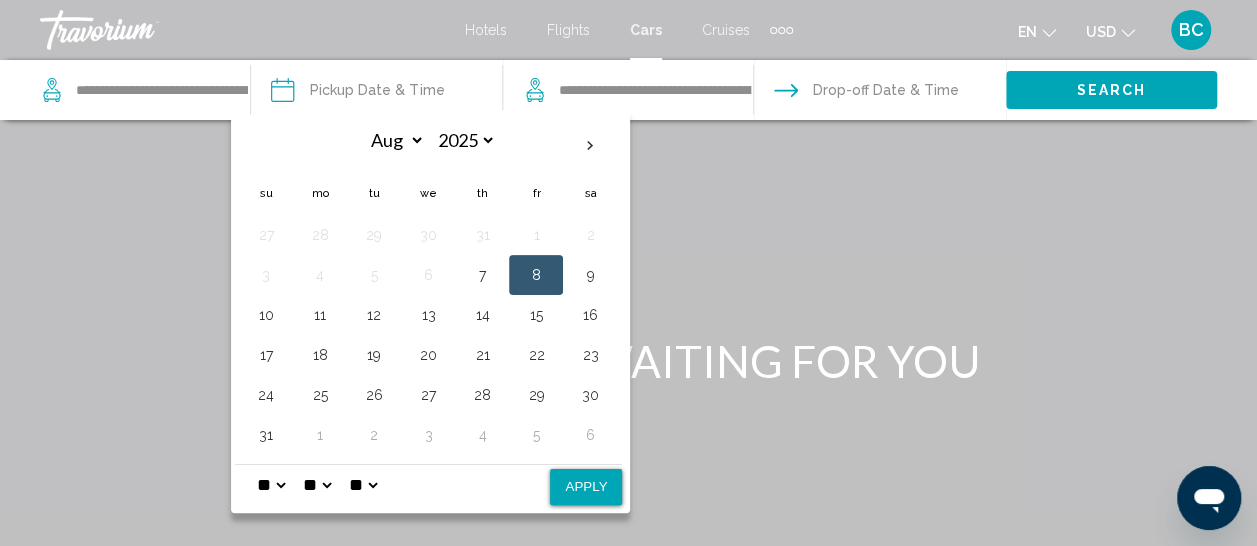 click on "8" at bounding box center (536, 275) 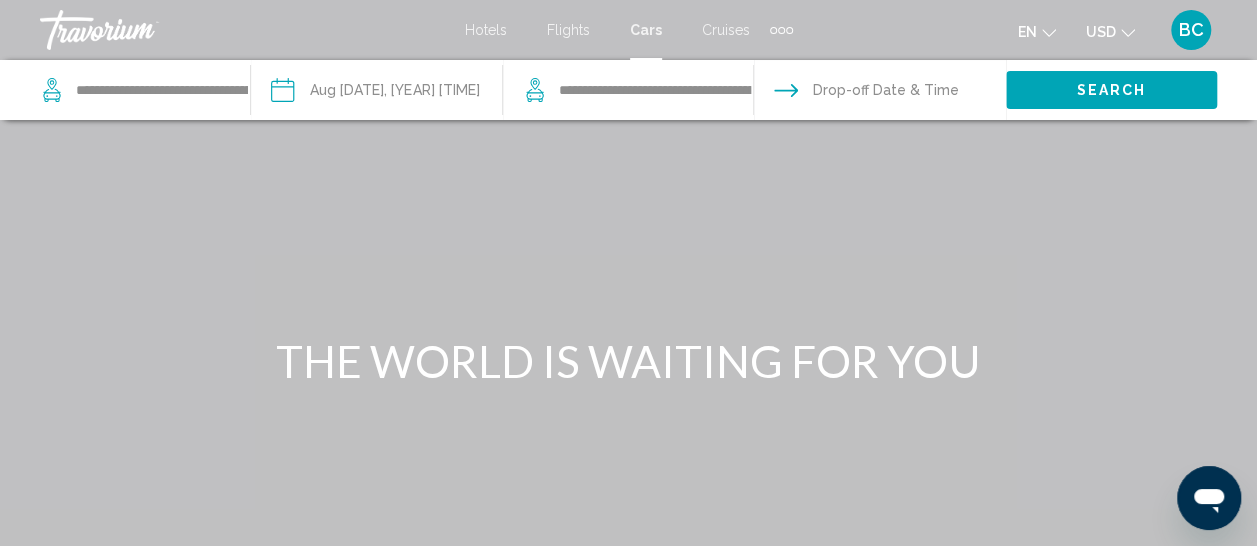 click at bounding box center (878, 93) 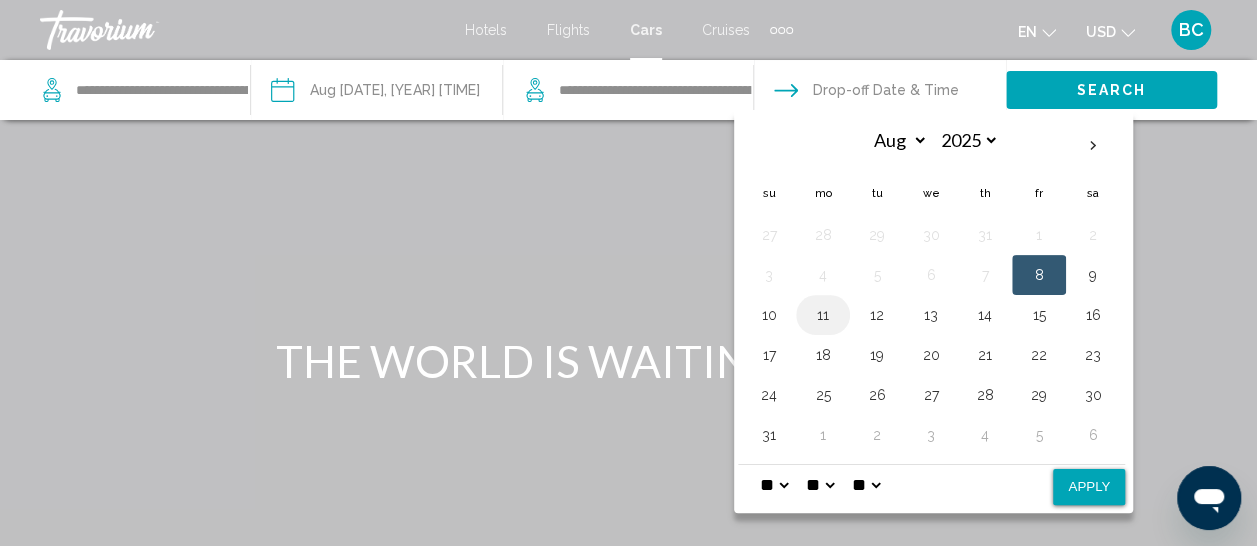 click on "11" at bounding box center (823, 315) 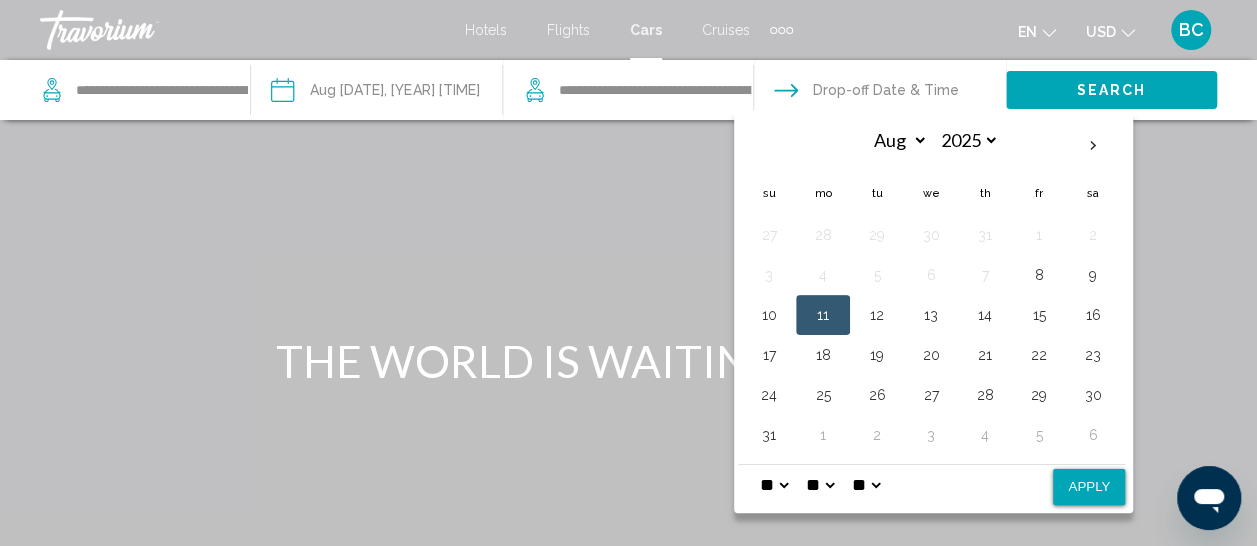 click on "Apply" at bounding box center [1089, 487] 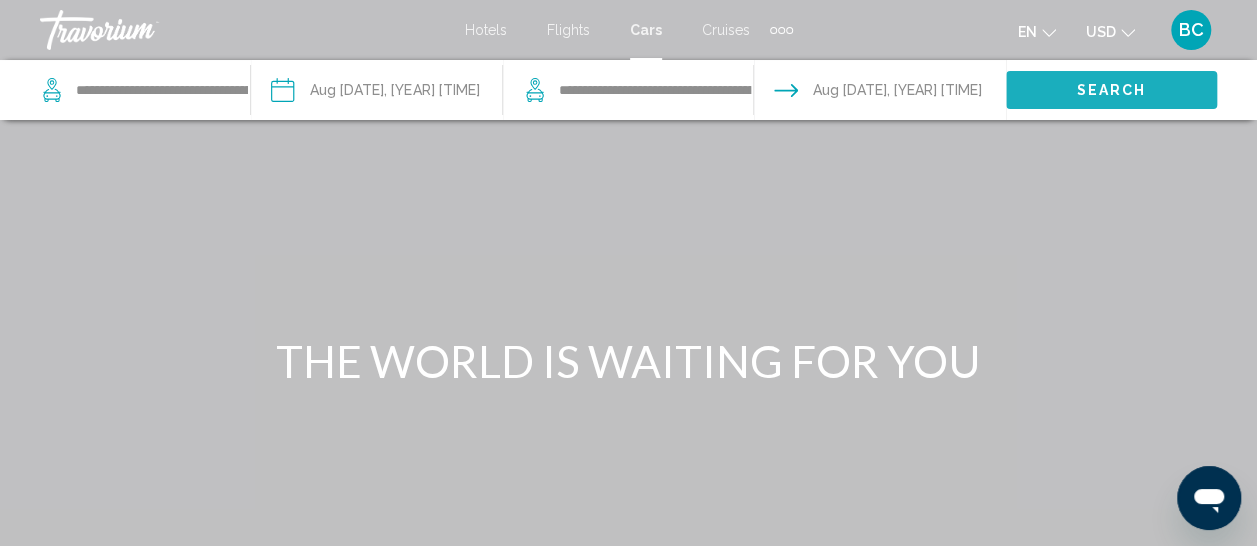 click on "Search" at bounding box center [1111, 89] 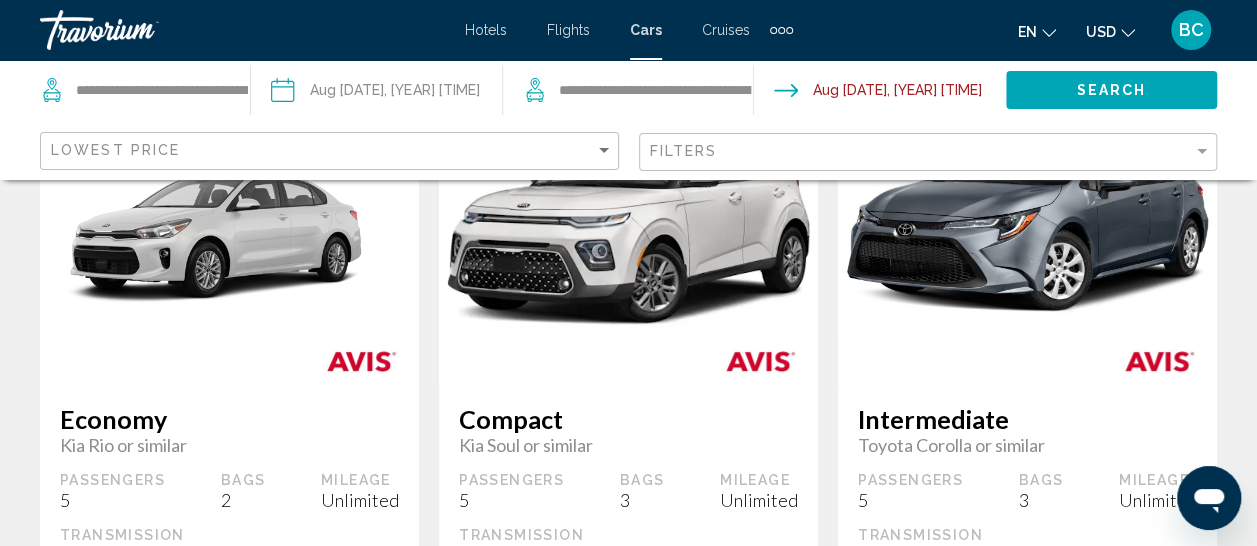scroll, scrollTop: 253, scrollLeft: 0, axis: vertical 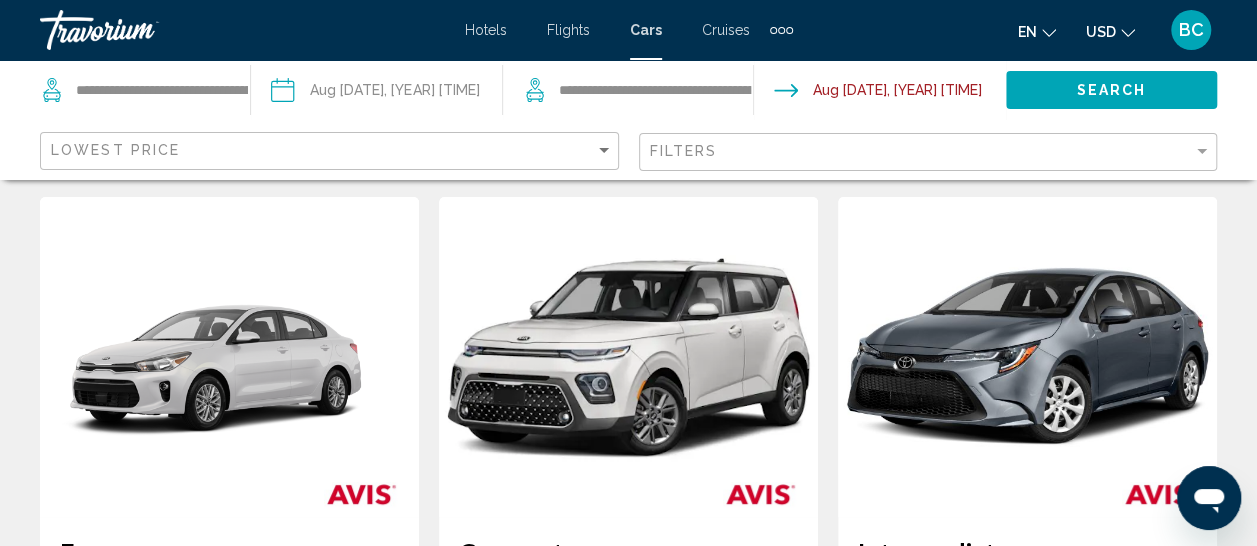 click at bounding box center [375, 93] 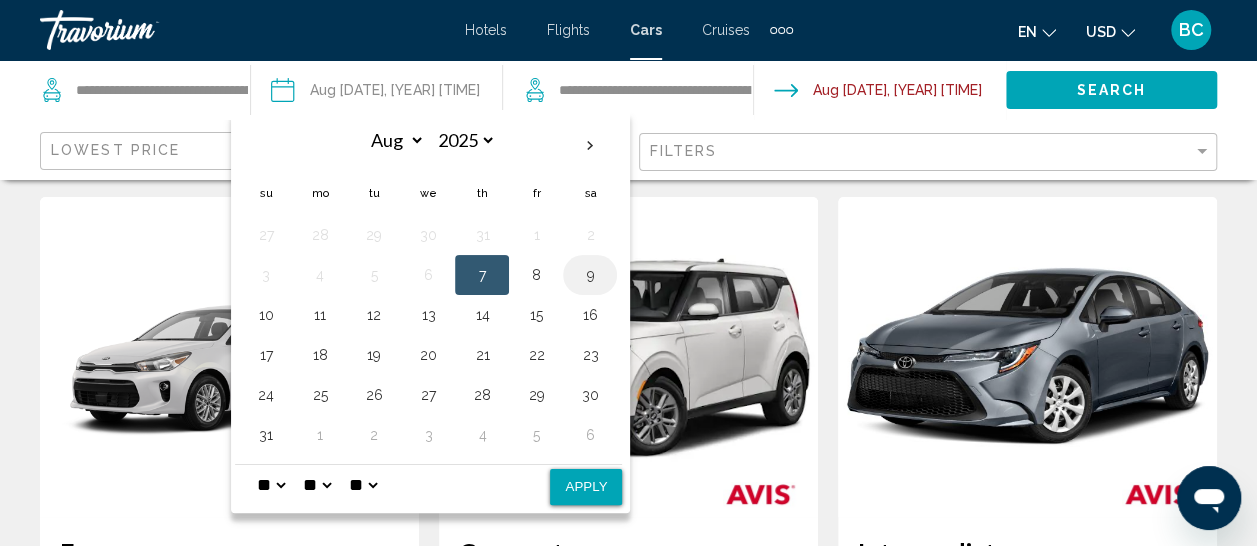 click on "9" at bounding box center (590, 275) 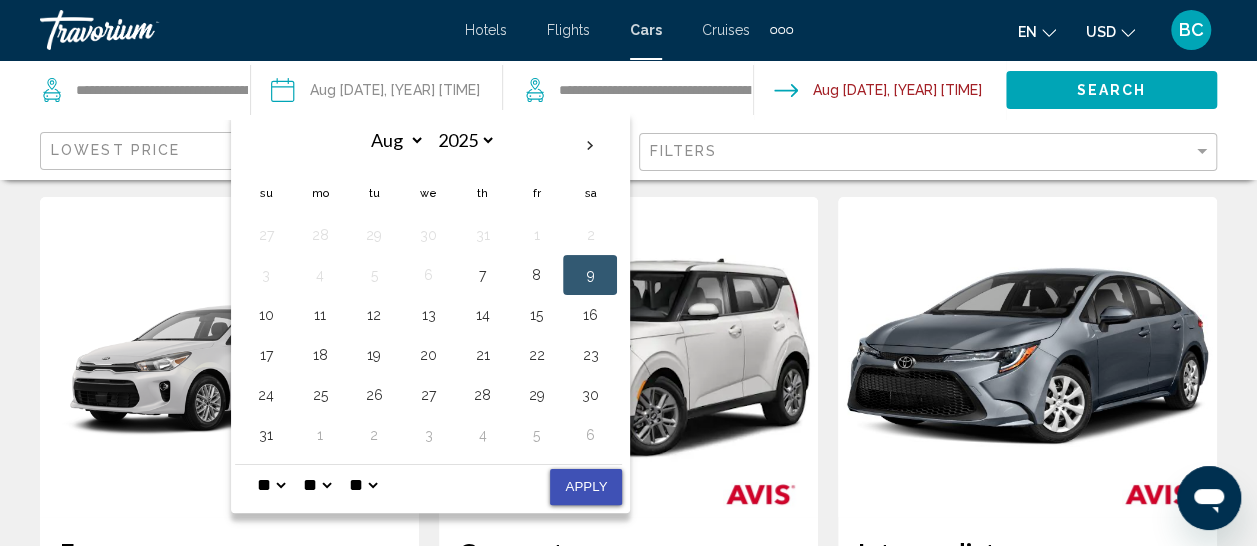 click on "Apply" at bounding box center (586, 487) 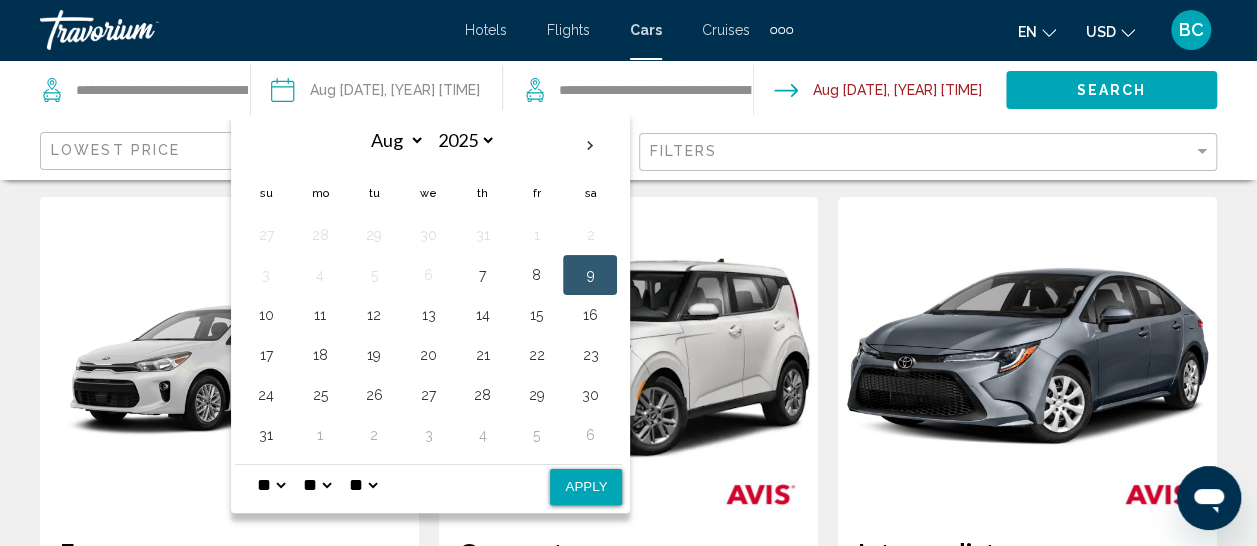 type on "**********" 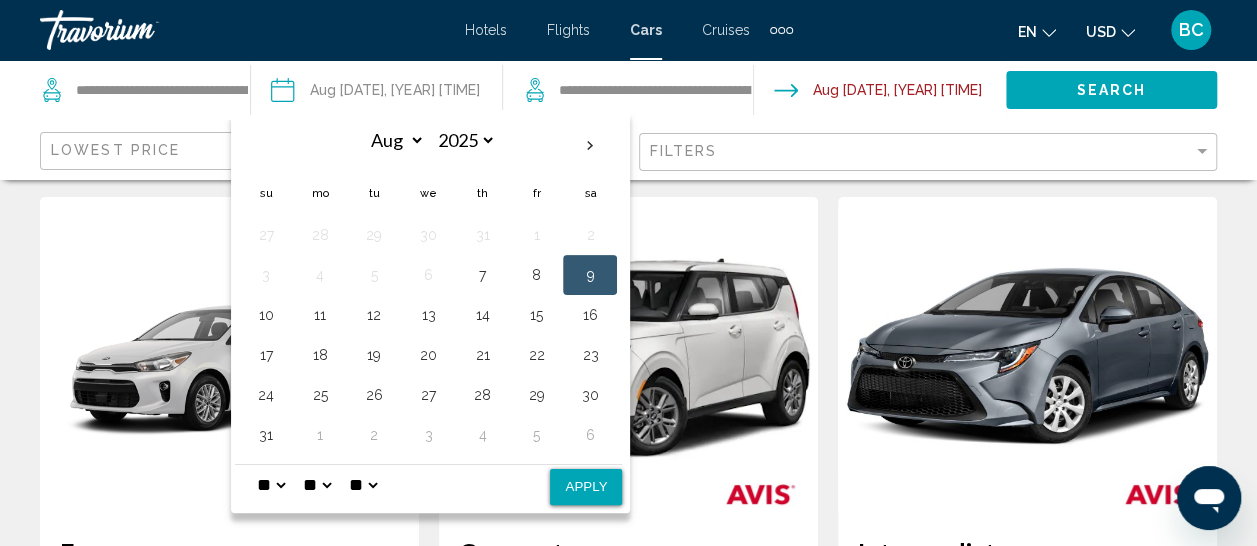 select on "*" 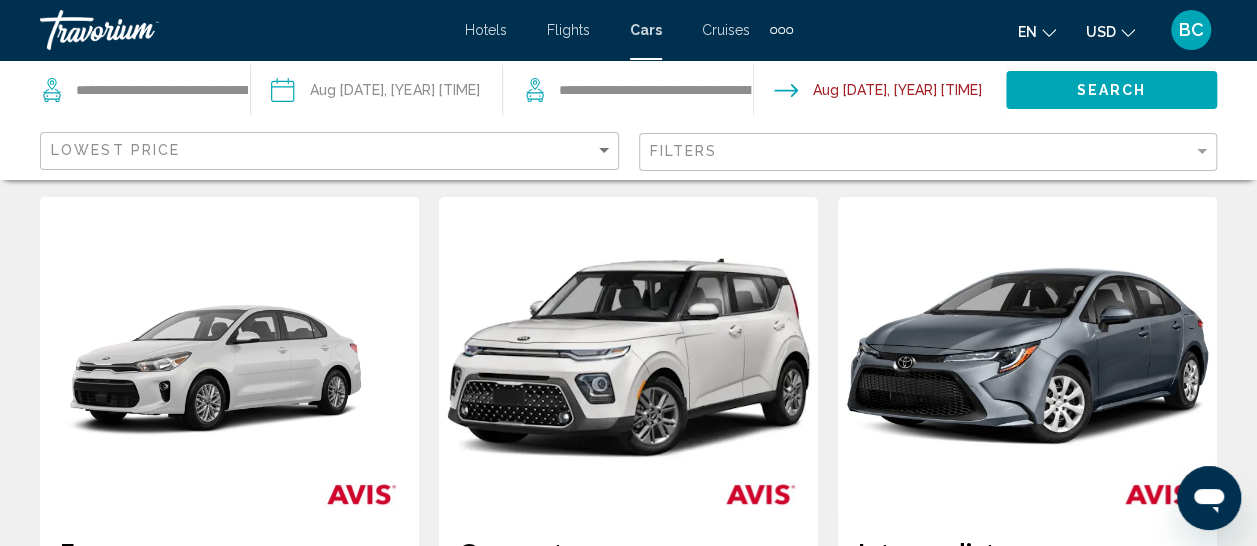 click at bounding box center [878, 93] 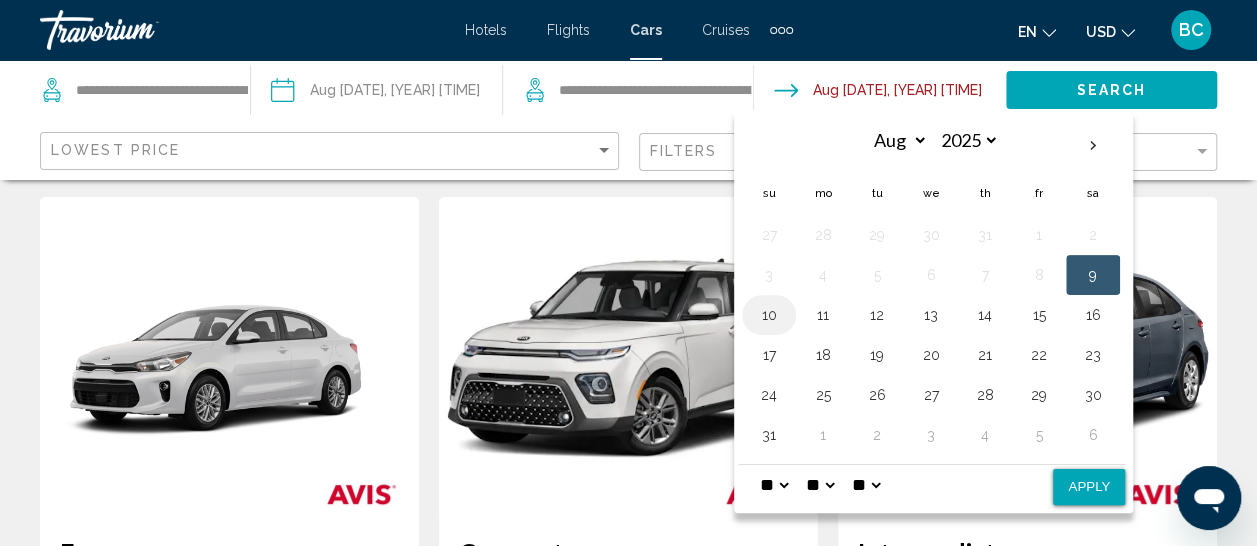 click on "10" at bounding box center (769, 315) 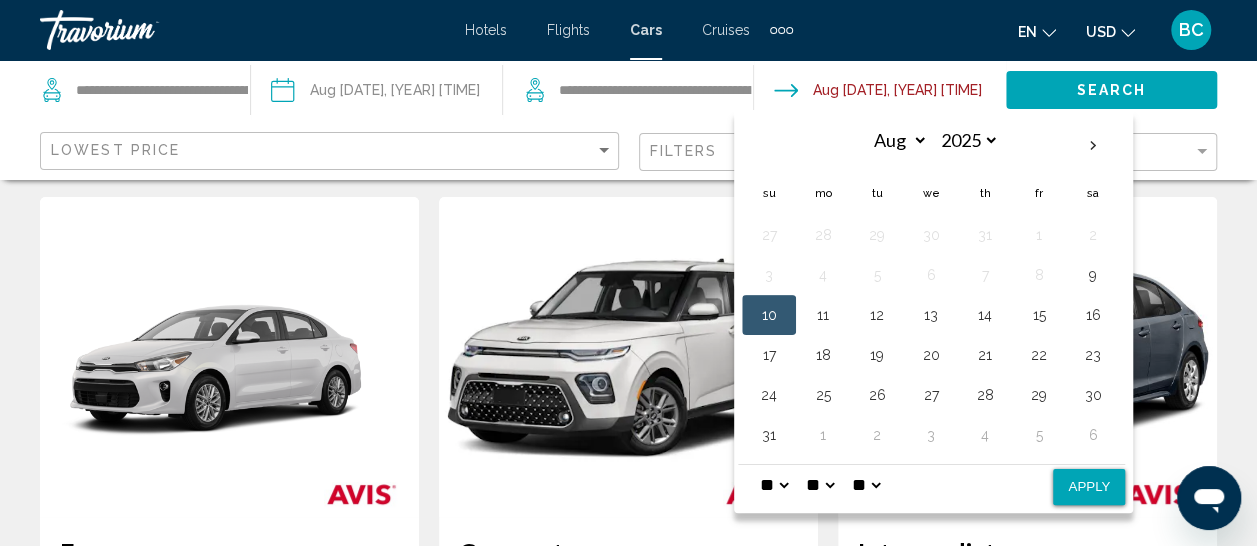 click on "Apply" at bounding box center [1089, 487] 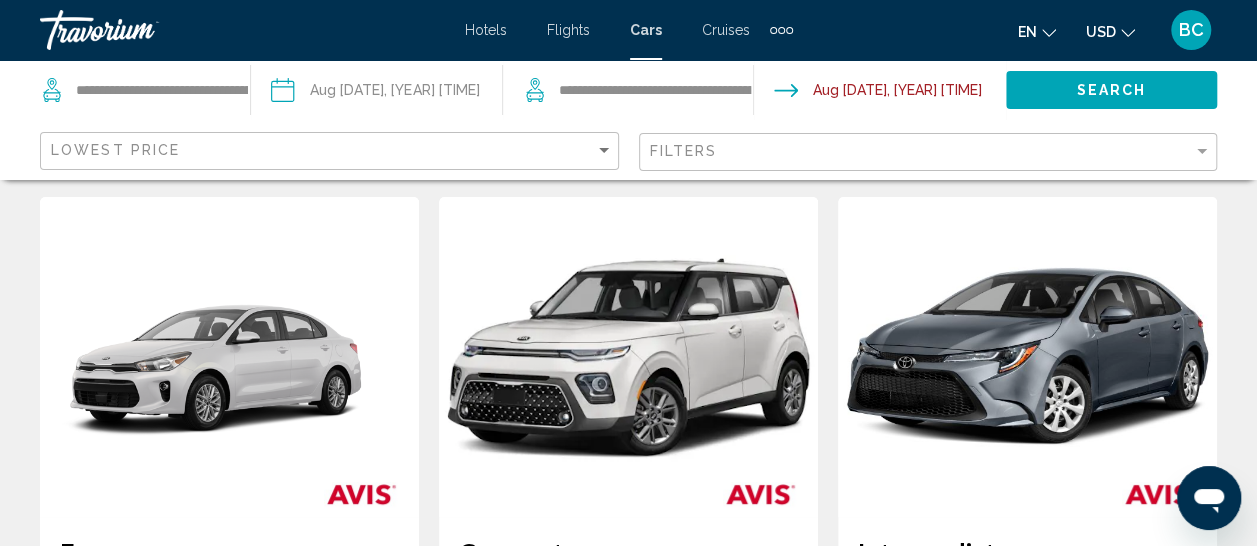 click on "Search" 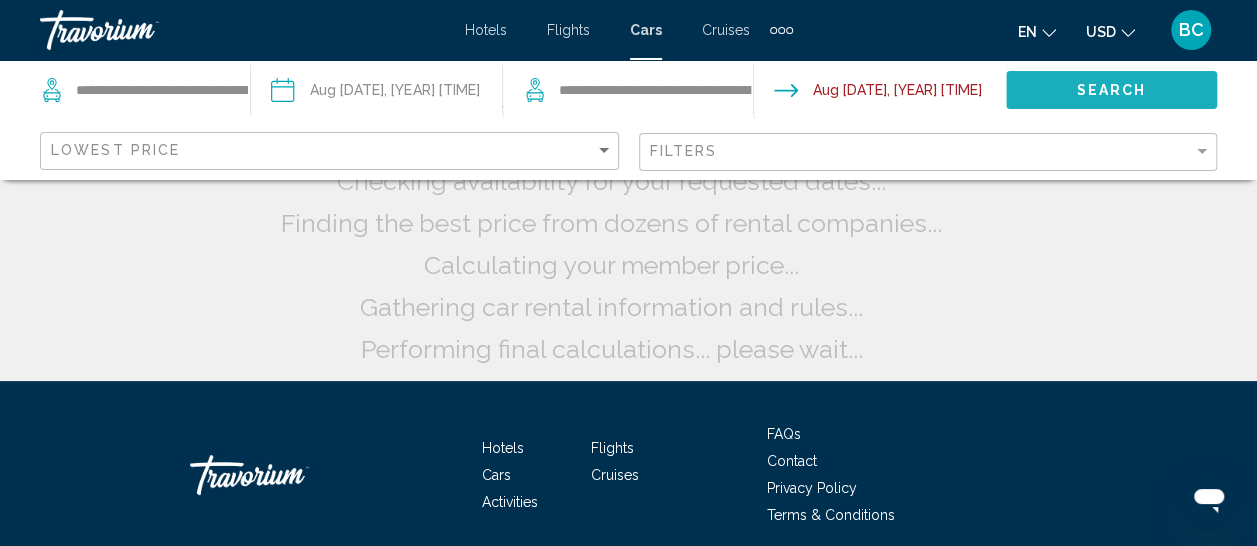 scroll, scrollTop: 0, scrollLeft: 0, axis: both 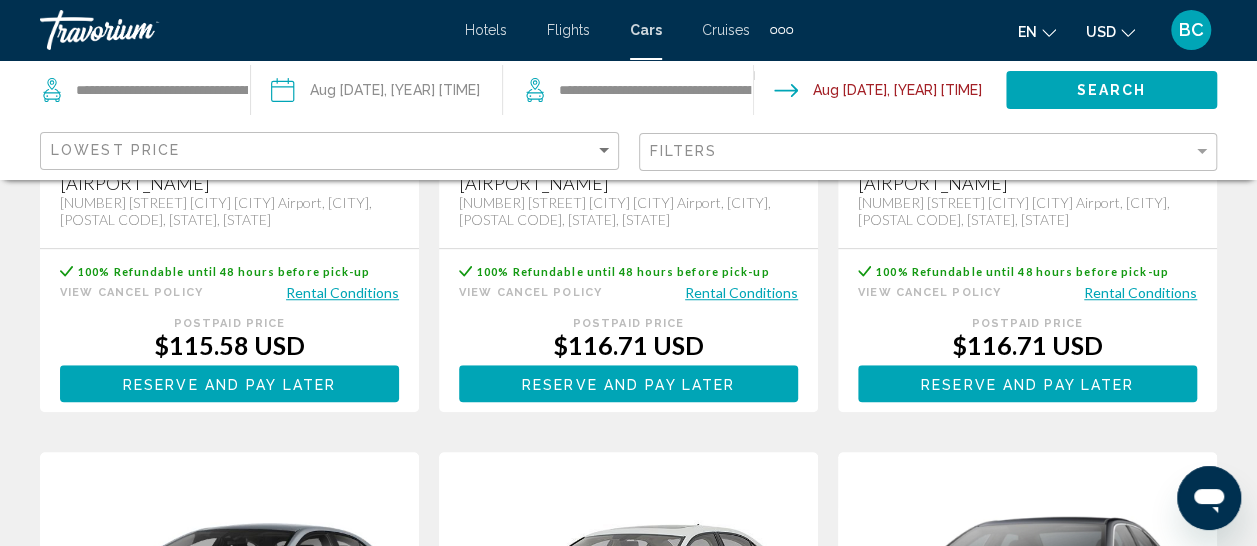 click 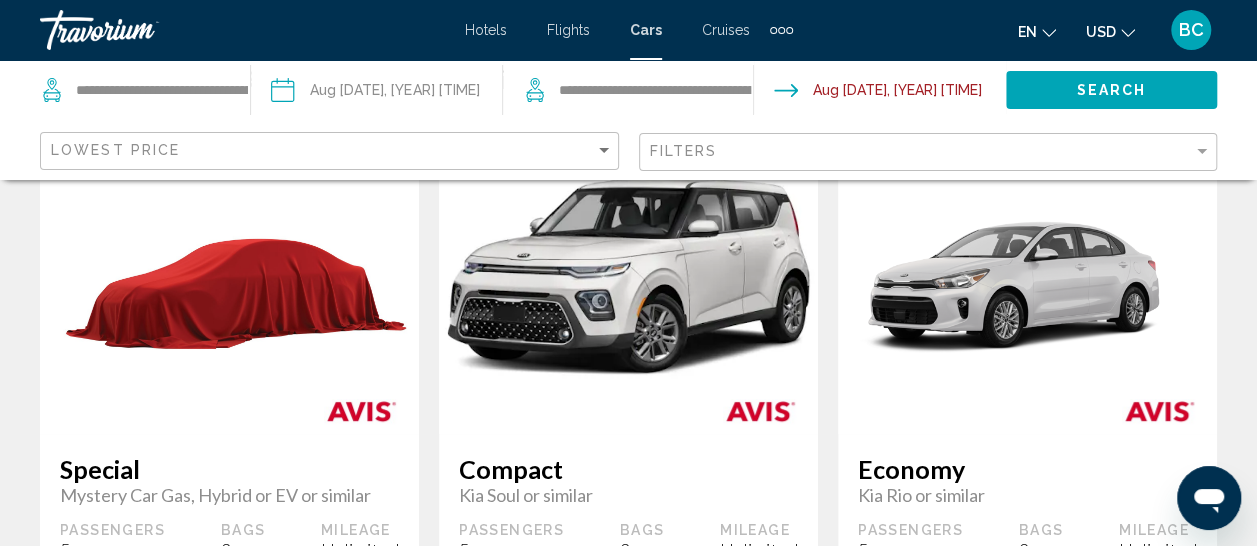 scroll, scrollTop: 0, scrollLeft: 0, axis: both 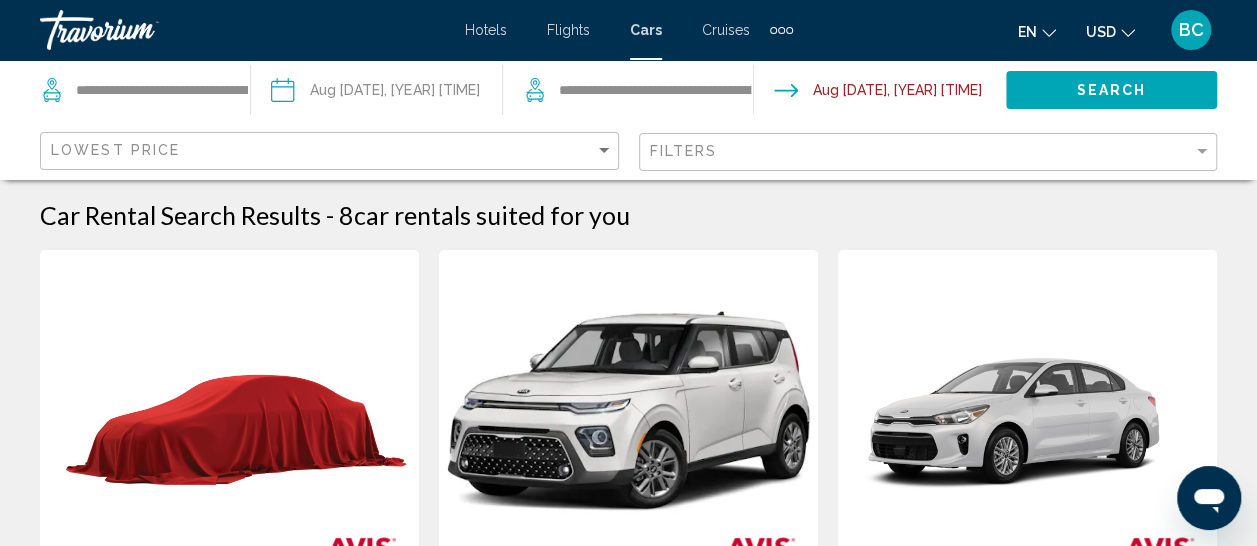 click 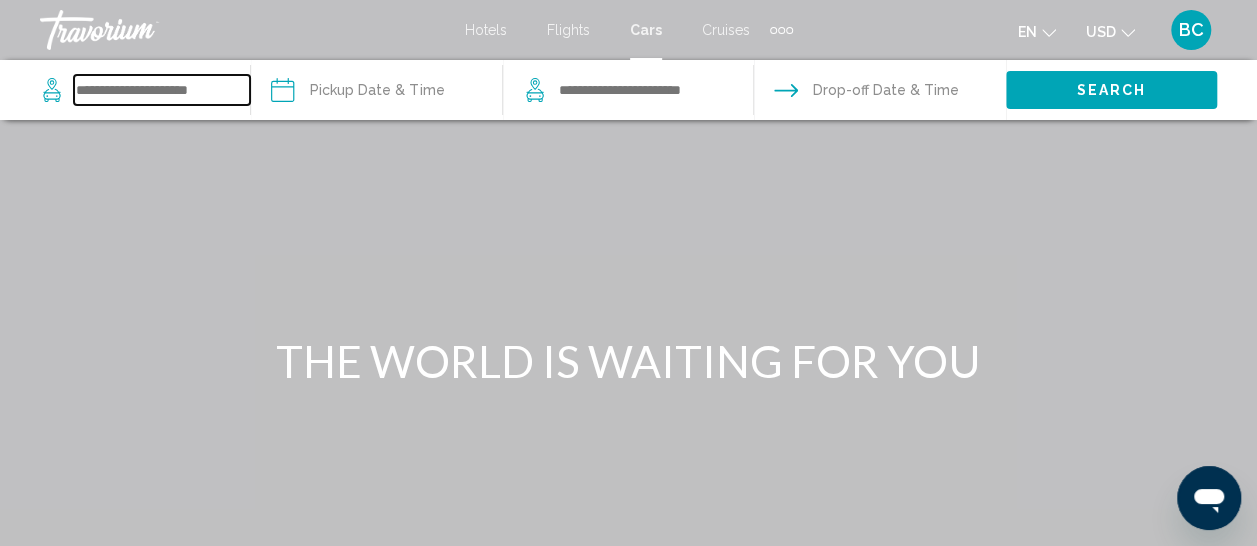 click at bounding box center [162, 90] 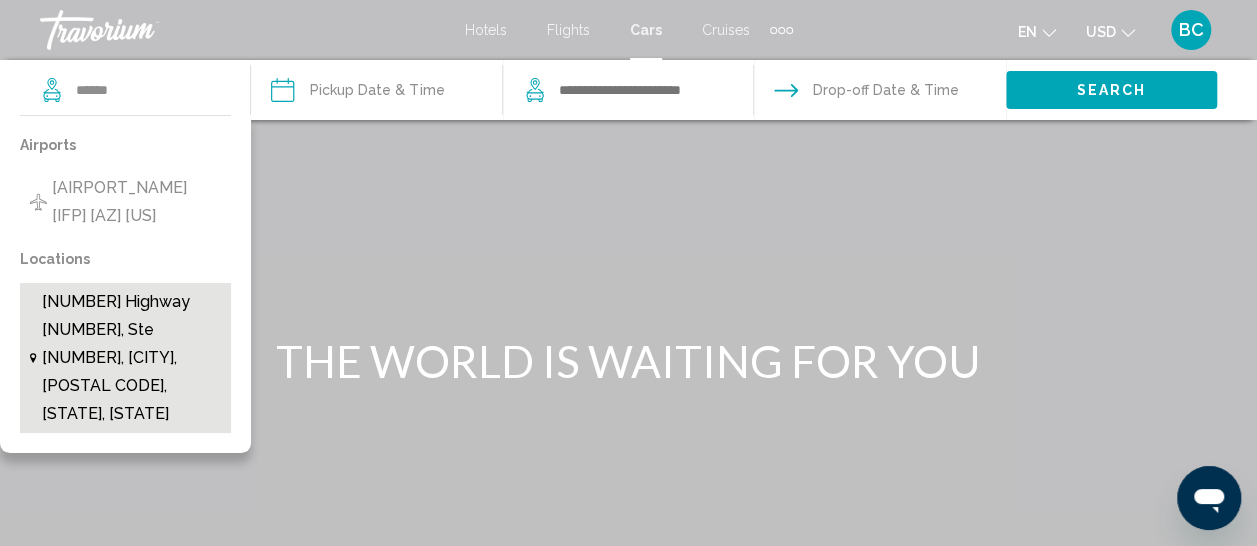 click on "[NUMBER] Highway [NUMBER], Ste [NUMBER], [CITY], [POSTAL CODE], [STATE], [STATE]" at bounding box center (132, 358) 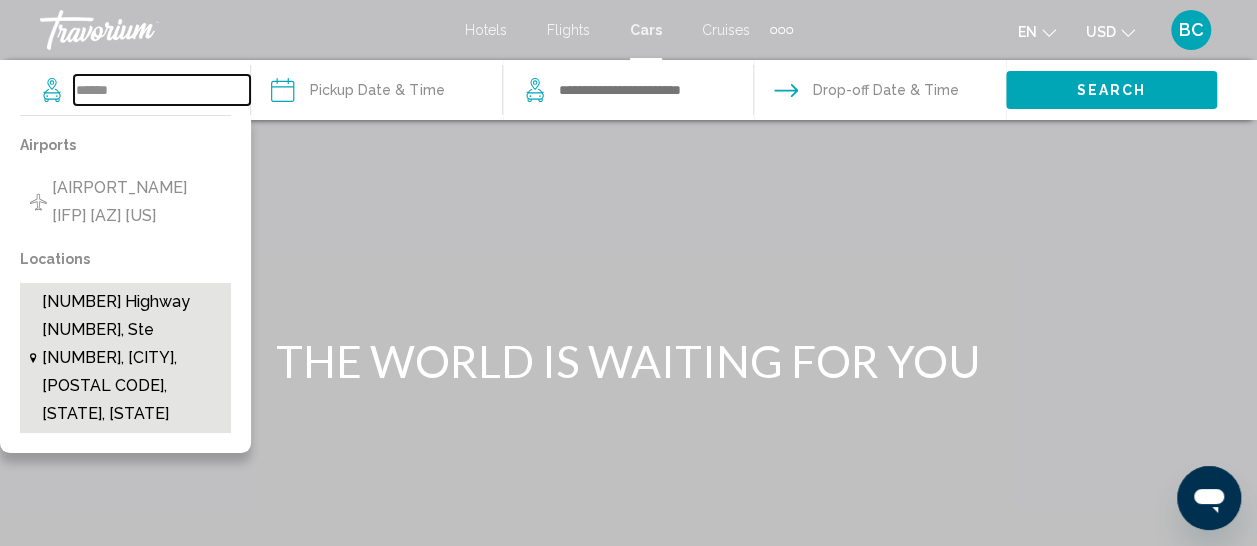 type on "**********" 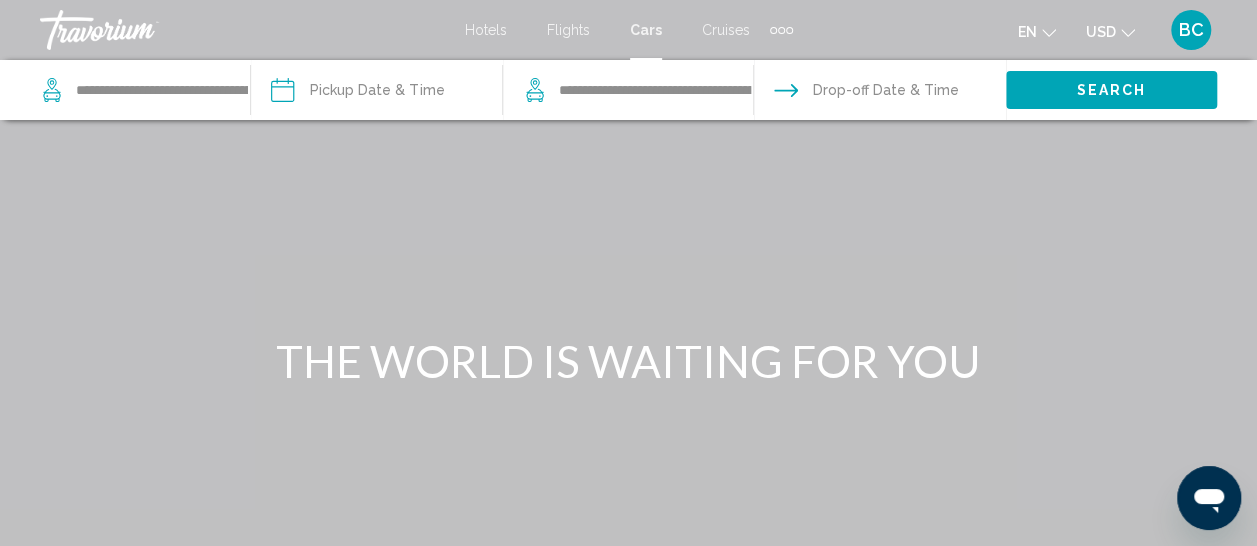 click at bounding box center (375, 93) 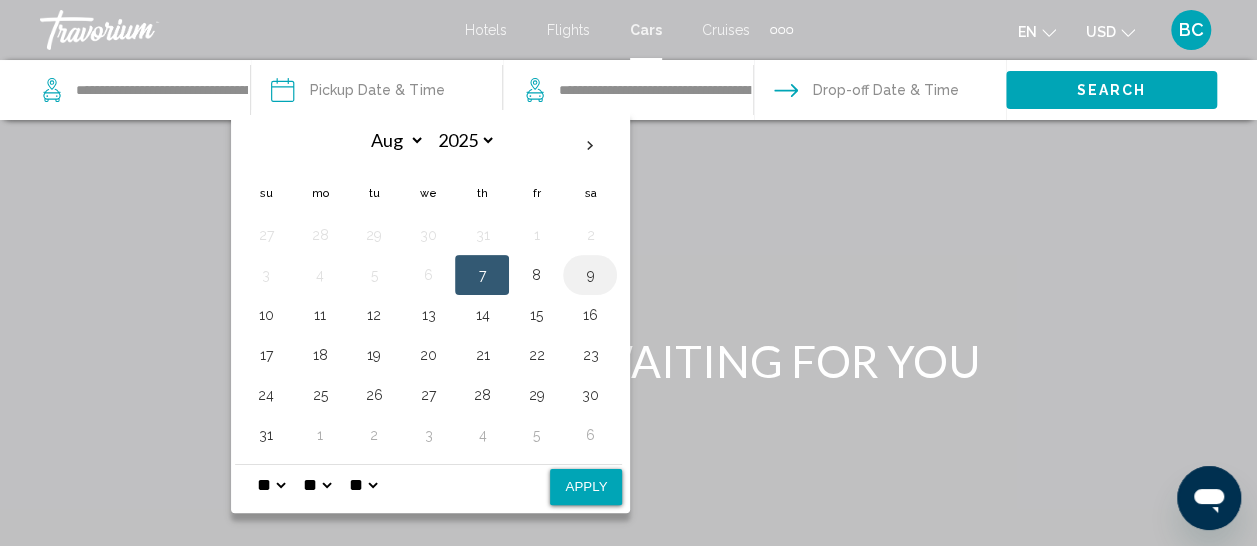 click on "9" at bounding box center [590, 275] 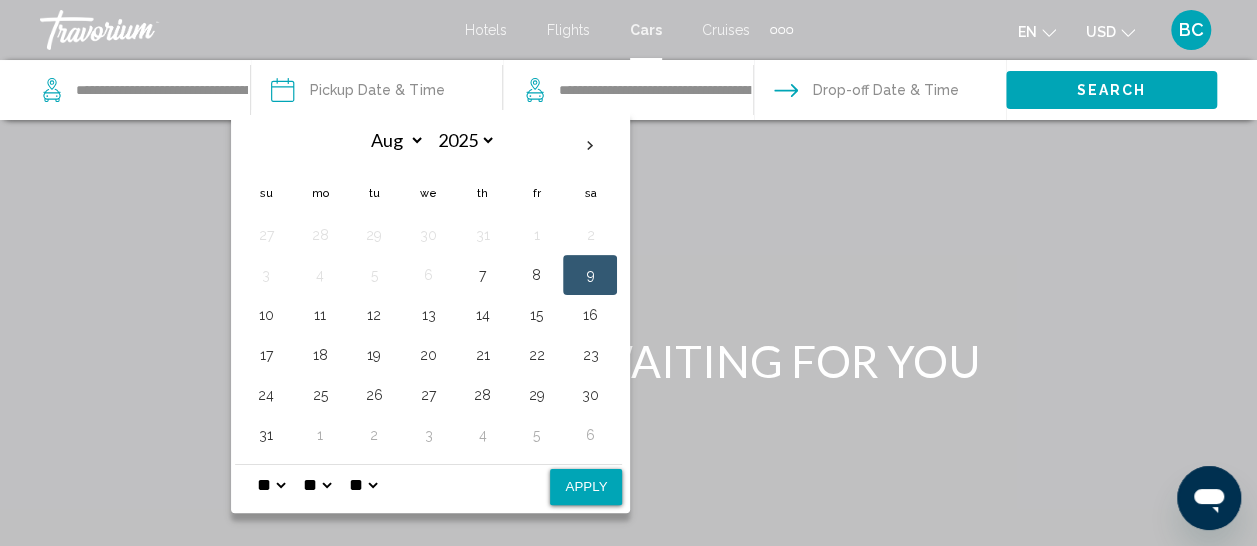 click on "* * * * * * * * * ** ** **" at bounding box center [271, 485] 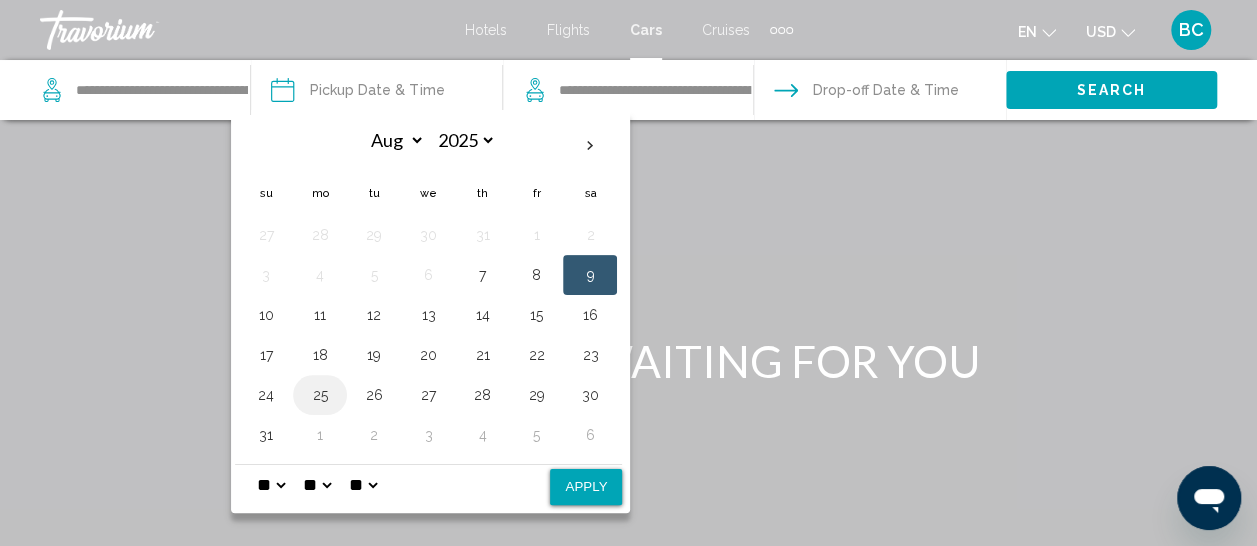 select on "**" 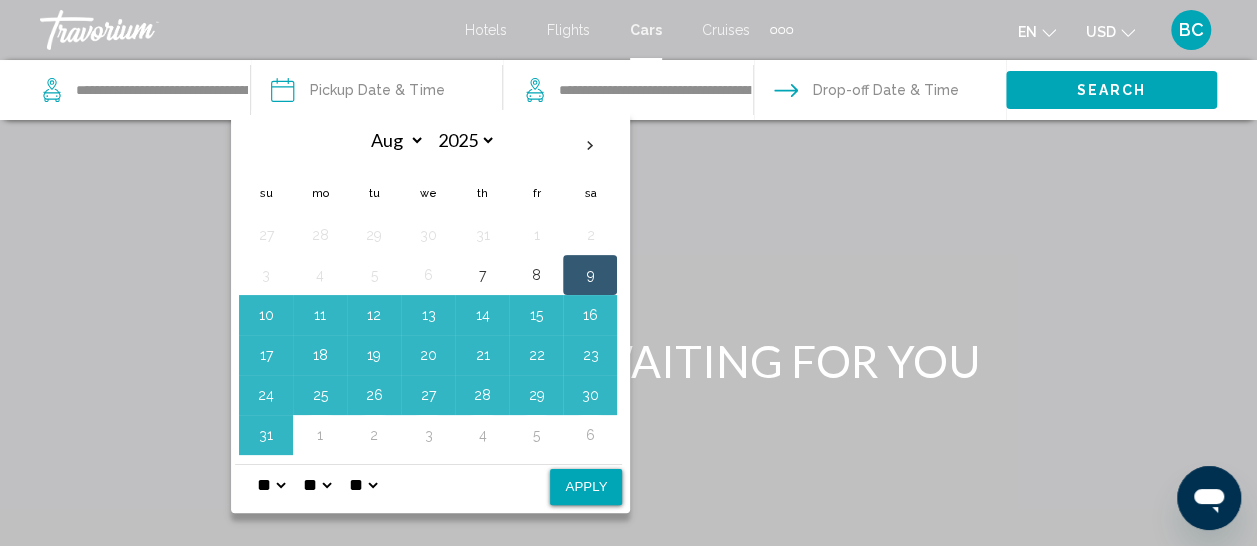 click on "** **" at bounding box center [363, 485] 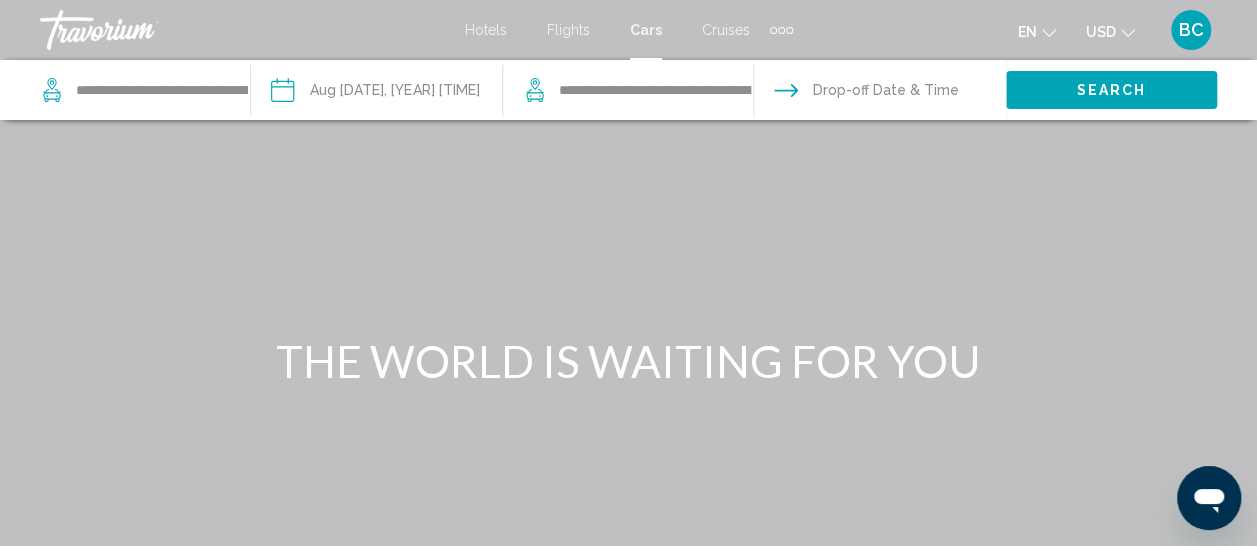 click at bounding box center (878, 93) 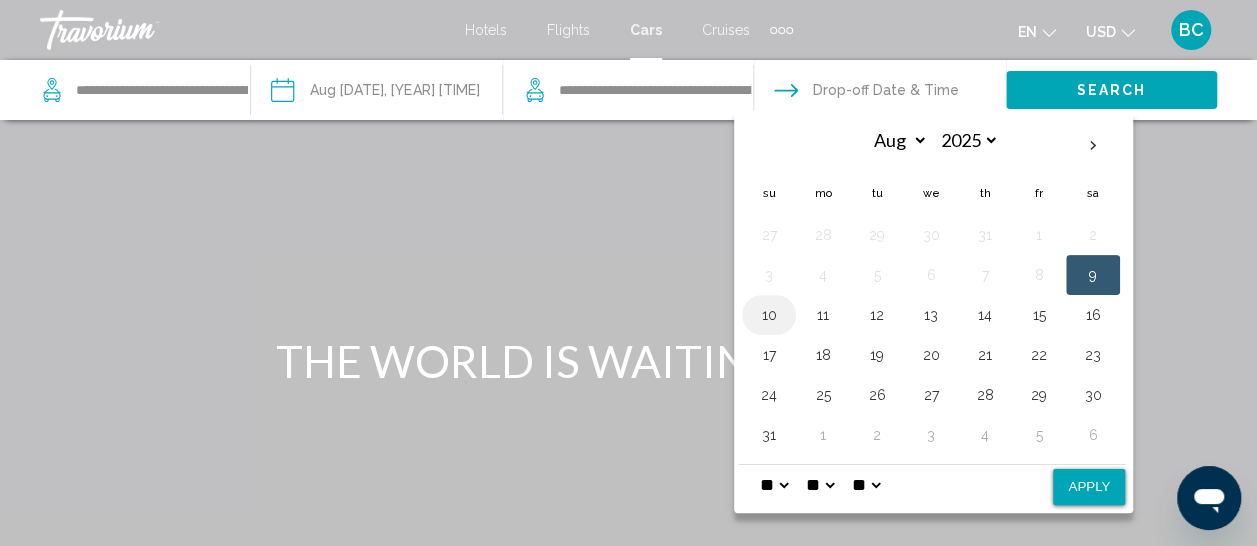 click on "10" at bounding box center [769, 315] 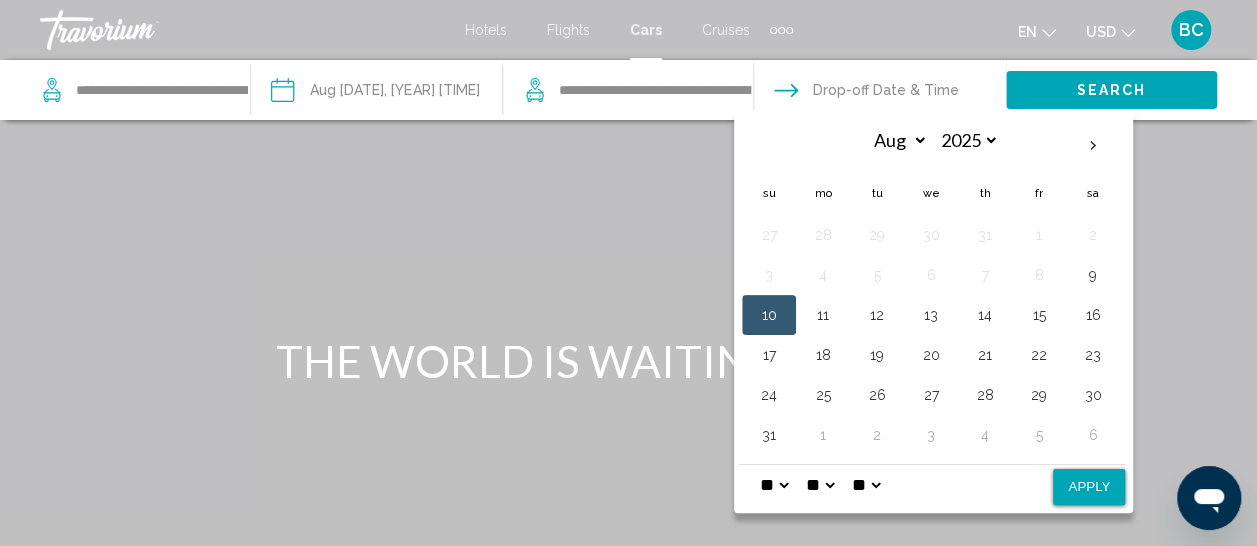 click on "* * * * * * * * * ** ** **" at bounding box center (774, 485) 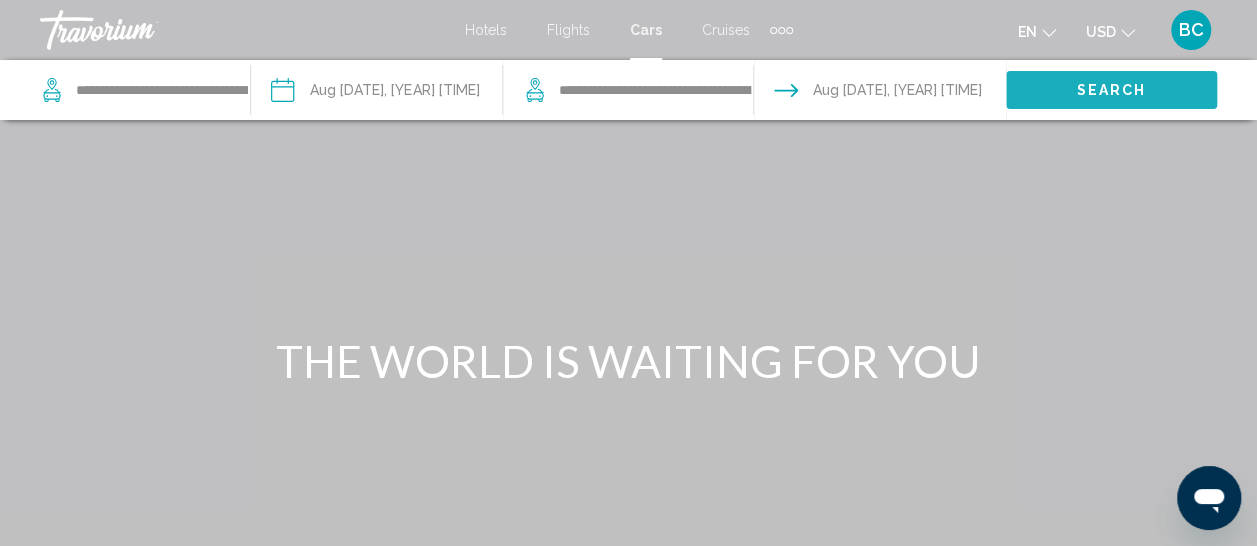 click on "Search" at bounding box center [1111, 89] 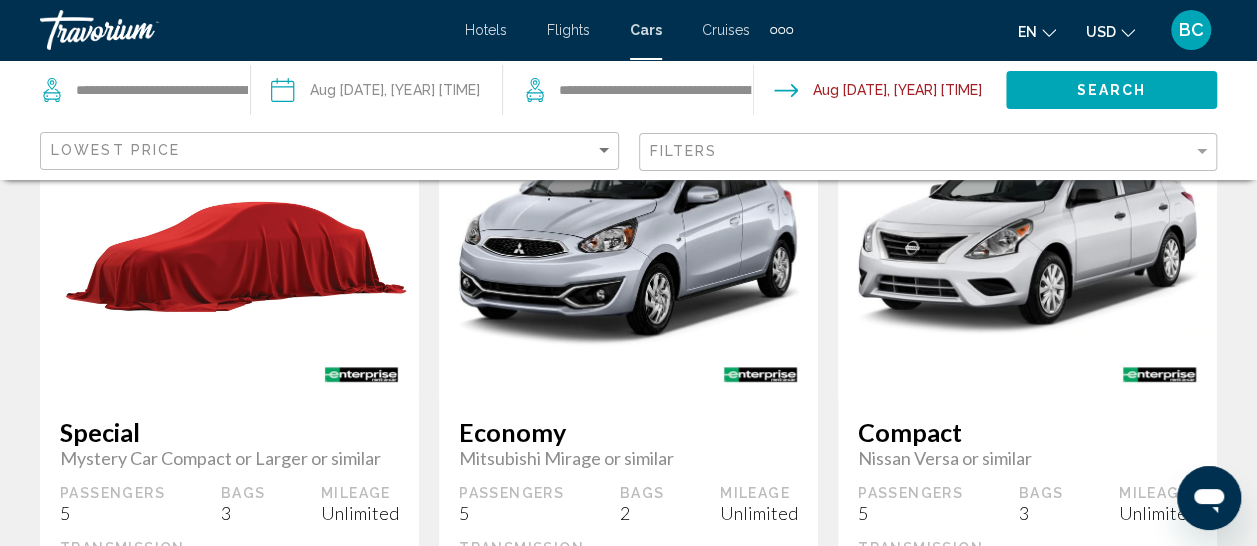 scroll, scrollTop: 186, scrollLeft: 0, axis: vertical 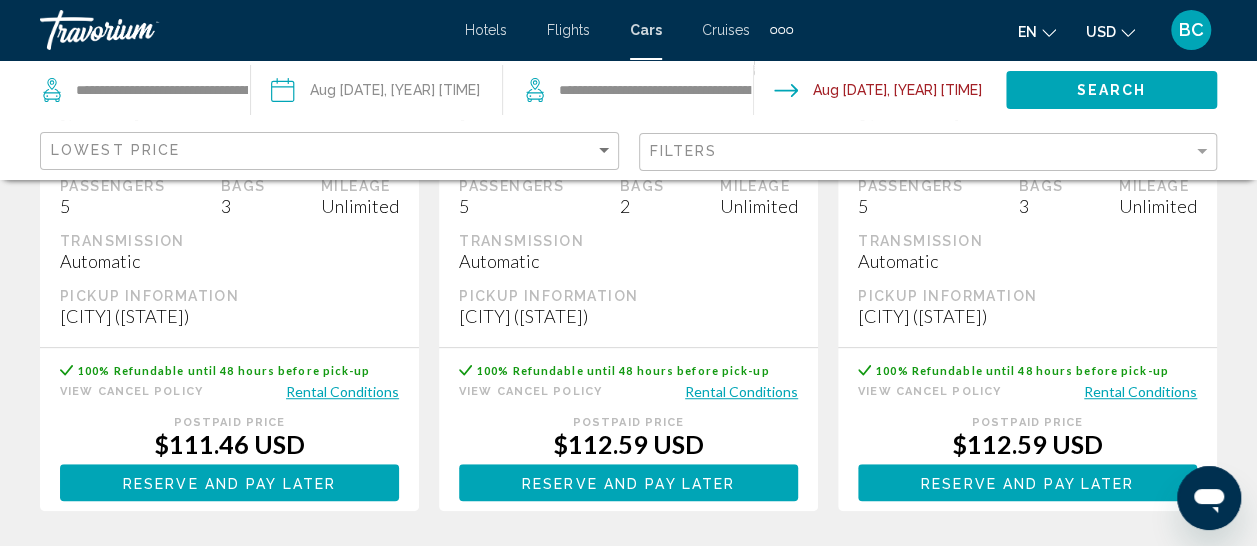 click at bounding box center (878, 93) 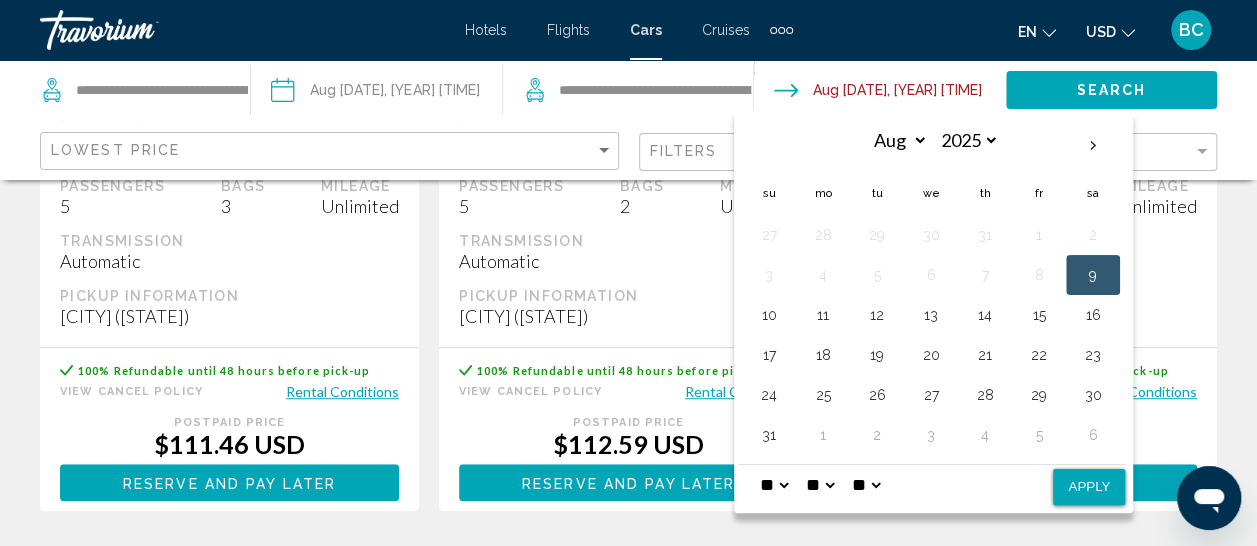 click on "* * * * * * * * * ** ** **" at bounding box center [774, 485] 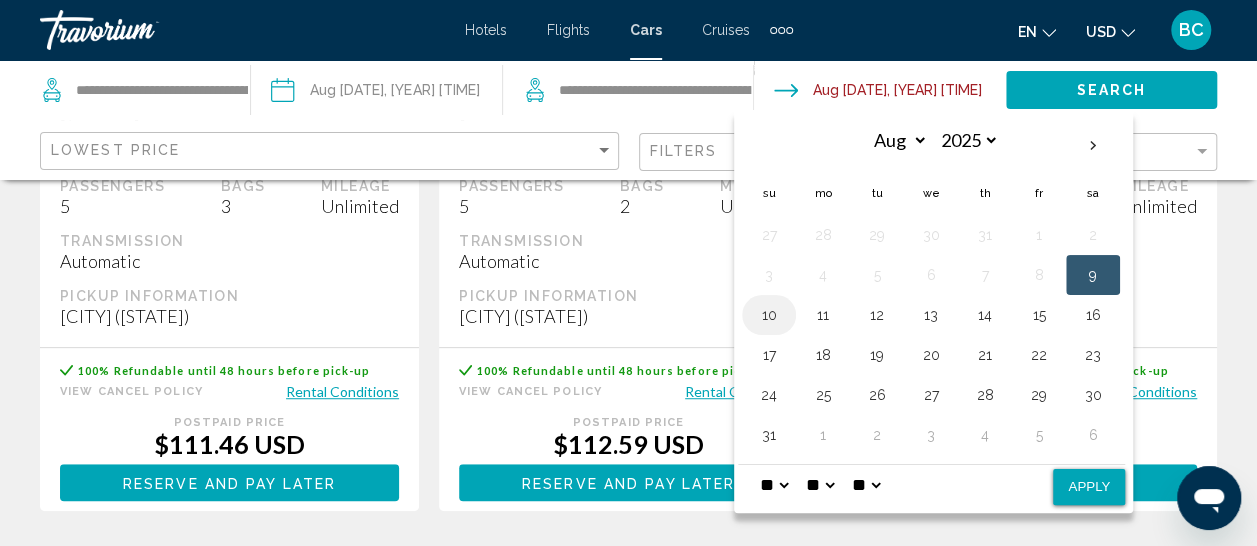 click on "10" at bounding box center [769, 315] 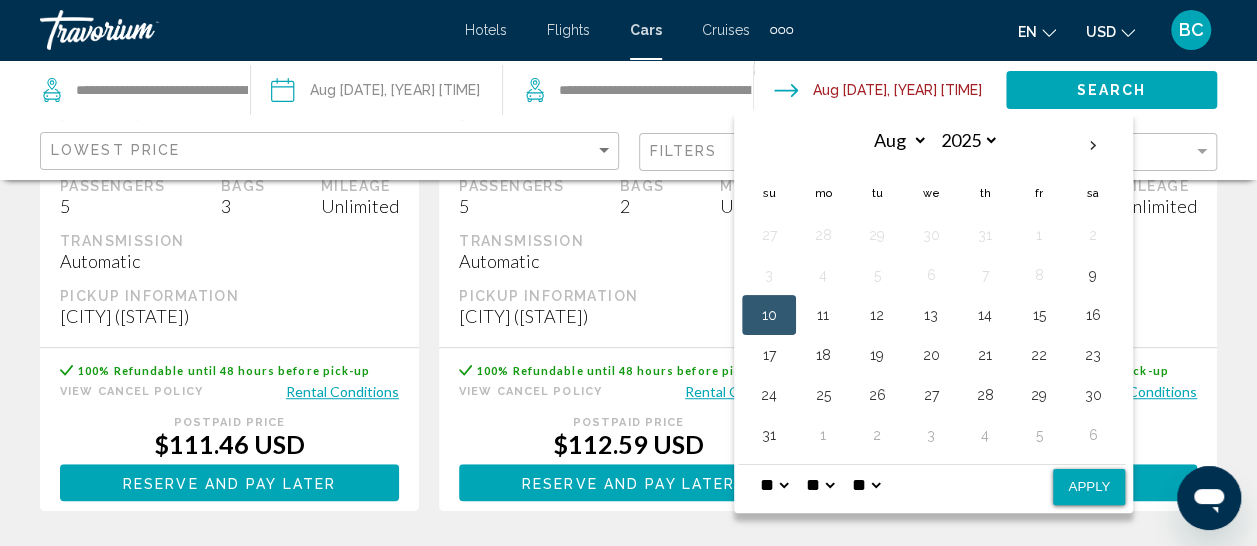 click on "* * * * * * * * * ** ** **" at bounding box center (774, 485) 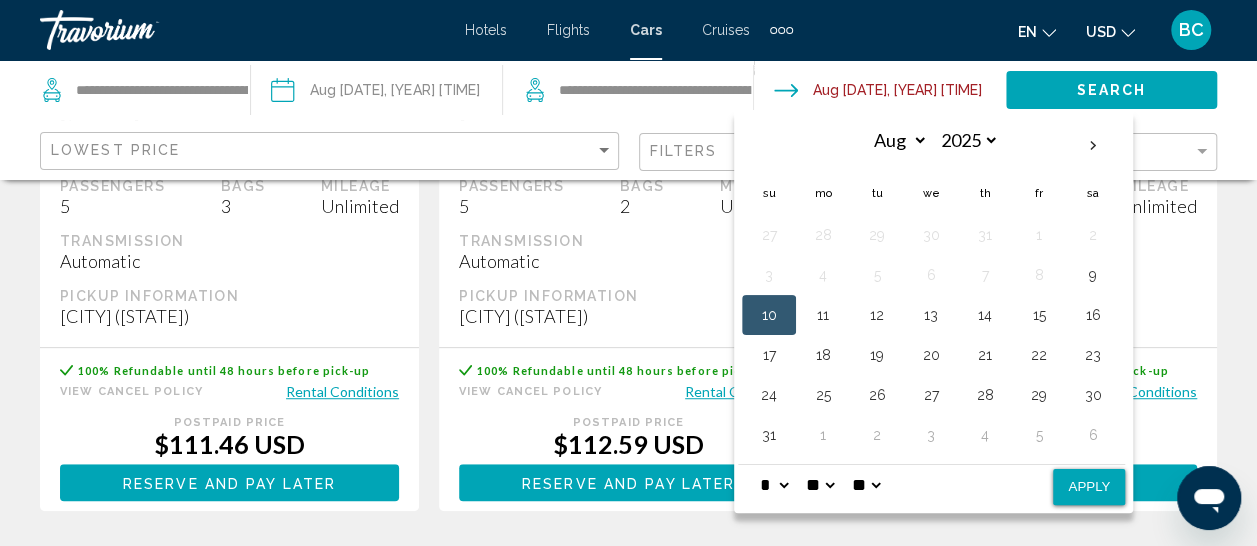 click on "* * * * * * * * * ** ** **" at bounding box center [774, 485] 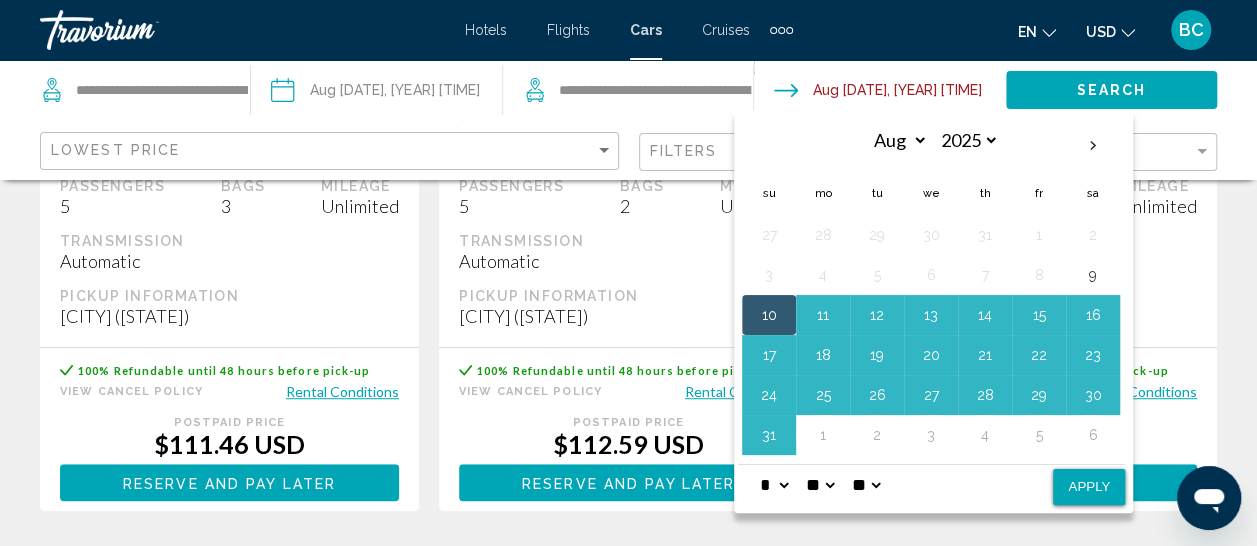 click on "Apply" at bounding box center [1089, 487] 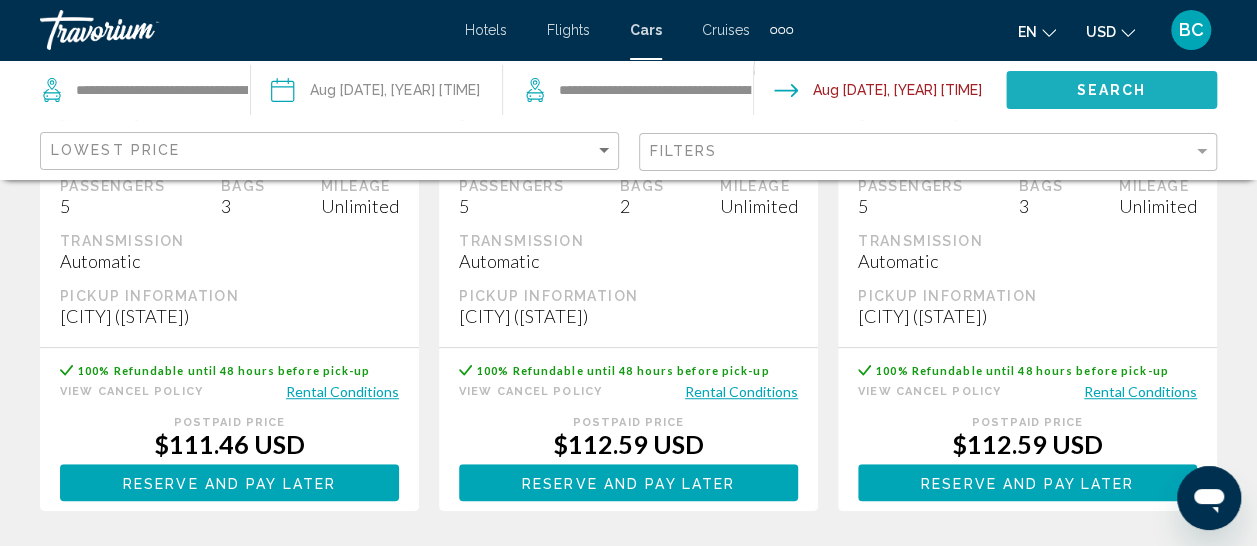 click on "Search" 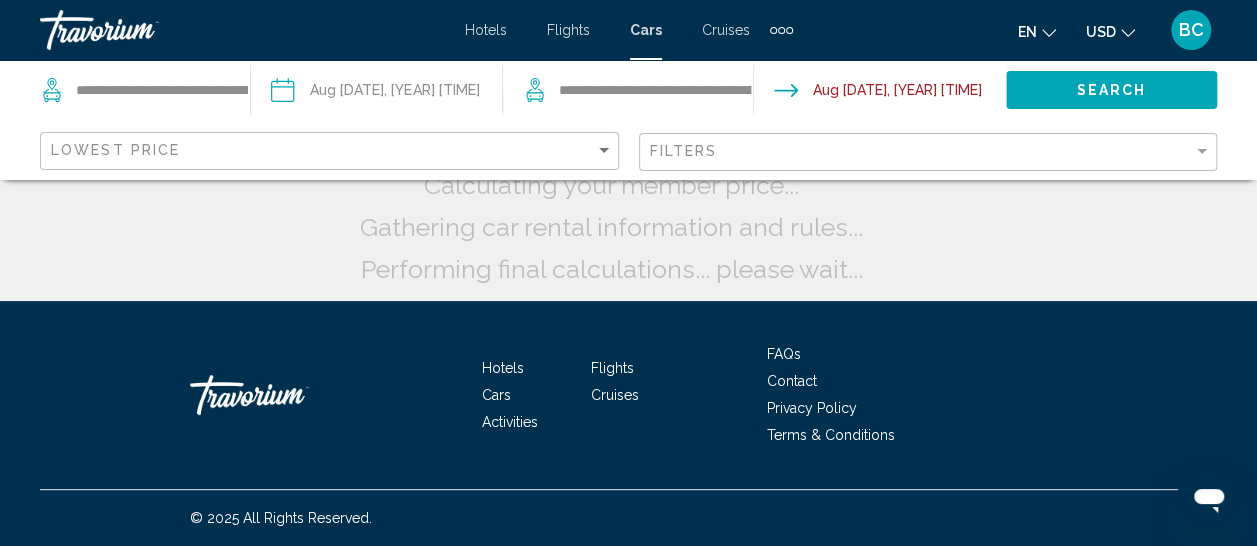 scroll, scrollTop: 132, scrollLeft: 0, axis: vertical 